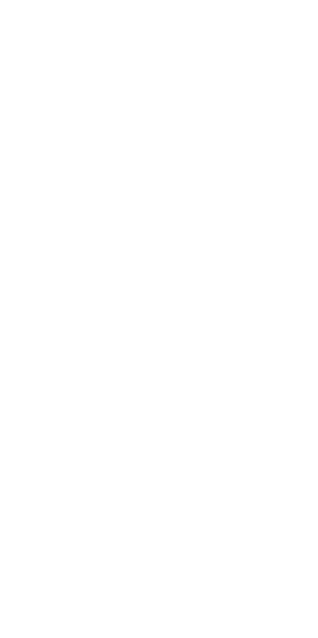 scroll, scrollTop: 0, scrollLeft: 0, axis: both 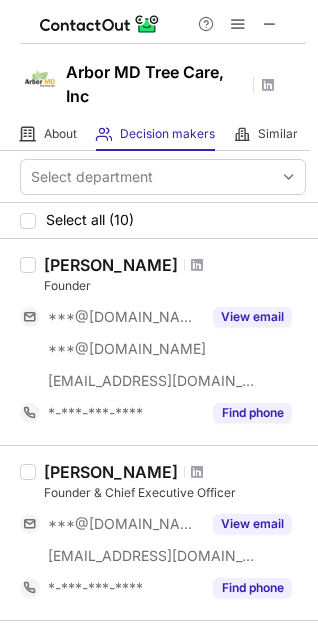 click on "[PERSON_NAME]" at bounding box center [175, 265] 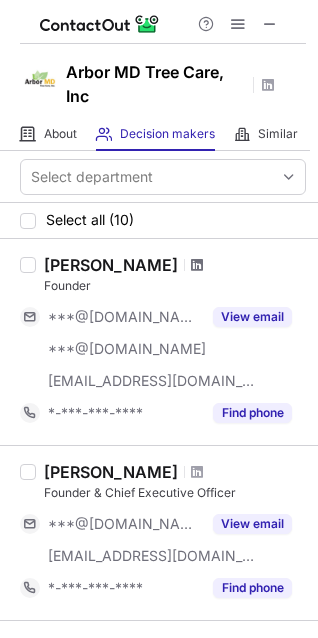 click at bounding box center (197, 265) 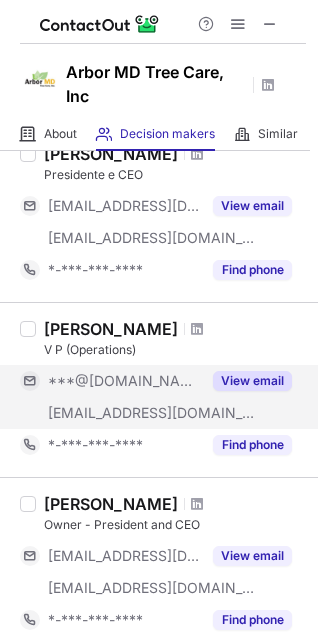 scroll, scrollTop: 900, scrollLeft: 0, axis: vertical 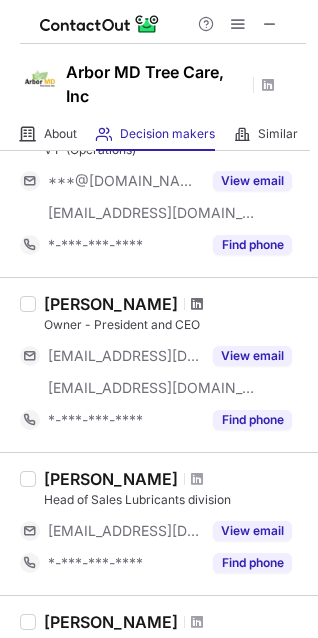 click at bounding box center (197, 304) 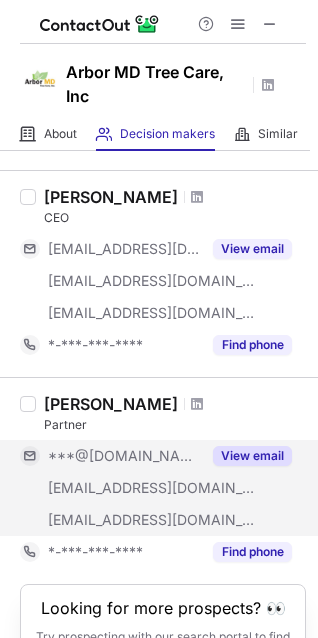 scroll, scrollTop: 1617, scrollLeft: 0, axis: vertical 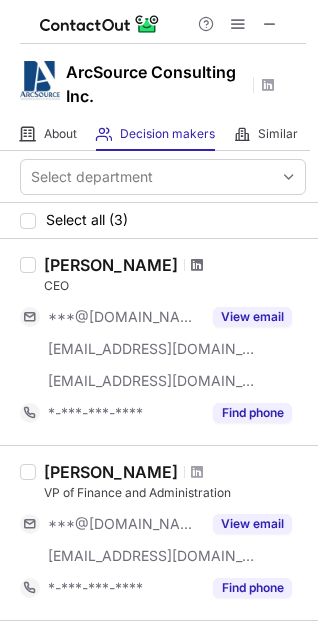 click at bounding box center [197, 265] 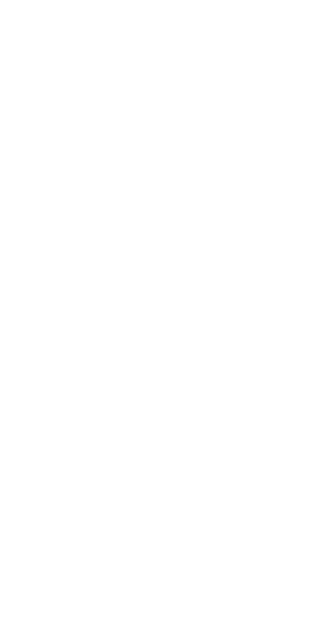 scroll, scrollTop: 0, scrollLeft: 0, axis: both 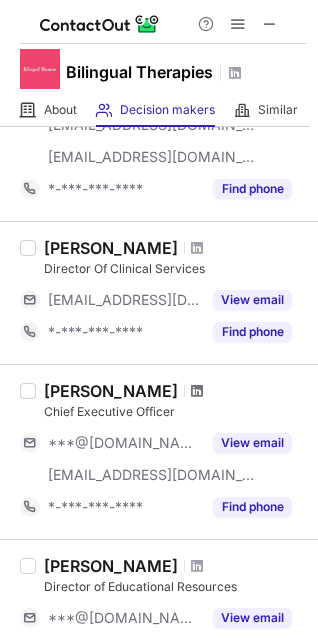 click at bounding box center (197, 391) 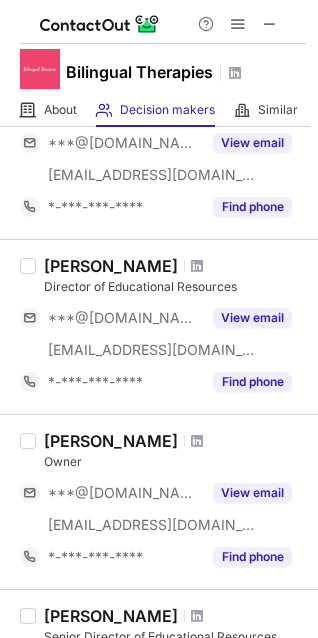 scroll, scrollTop: 600, scrollLeft: 0, axis: vertical 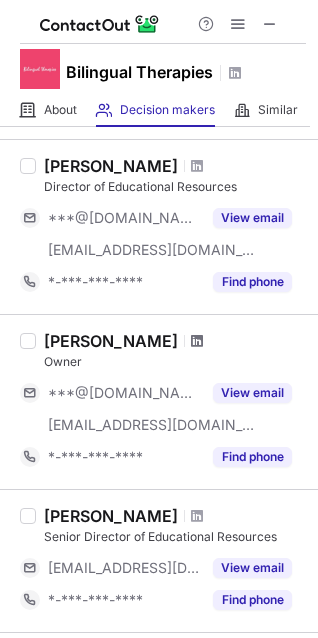 click at bounding box center [197, 341] 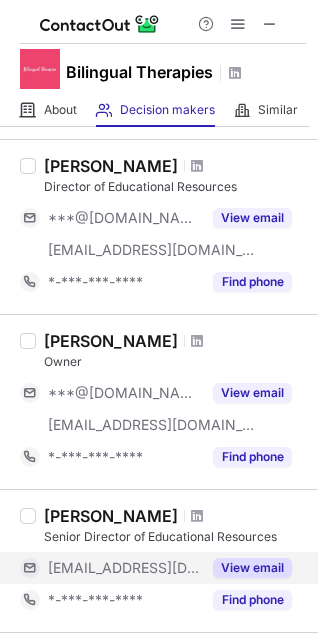 scroll, scrollTop: 800, scrollLeft: 0, axis: vertical 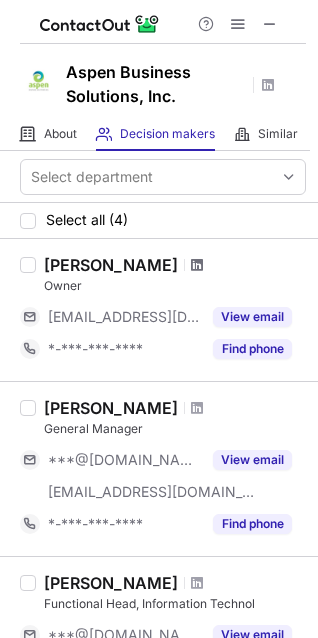 click at bounding box center [197, 265] 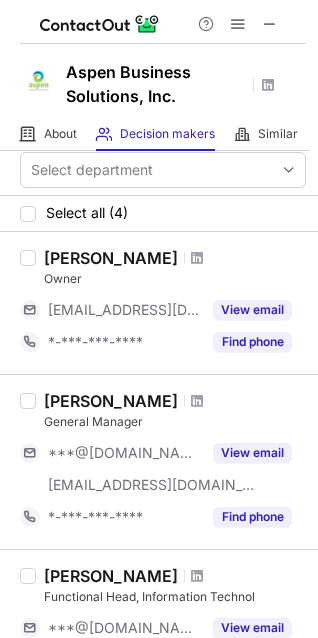 scroll, scrollTop: 0, scrollLeft: 0, axis: both 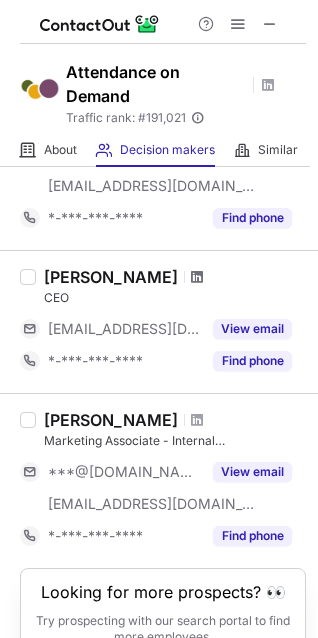 click at bounding box center (197, 277) 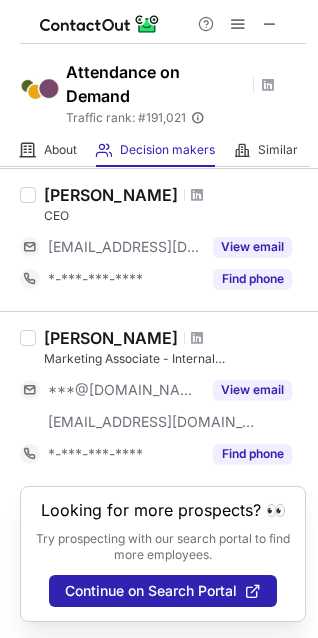 scroll, scrollTop: 1601, scrollLeft: 0, axis: vertical 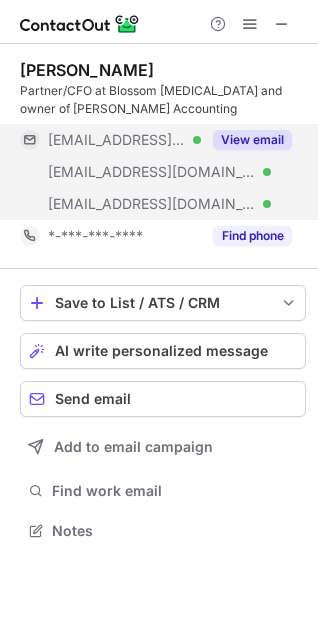 click on "View email" at bounding box center (252, 140) 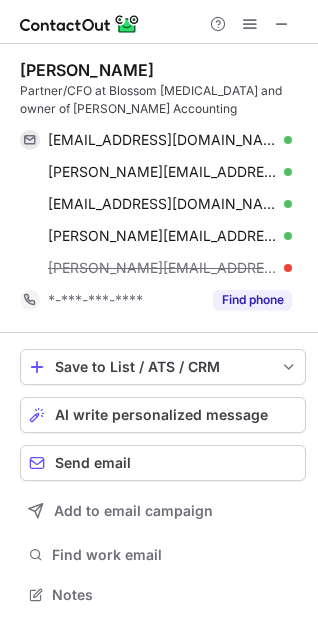scroll, scrollTop: 10, scrollLeft: 10, axis: both 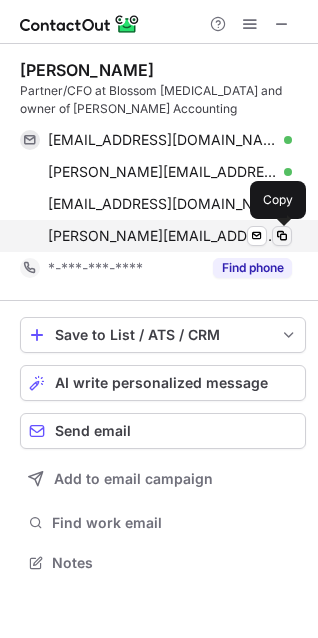 click at bounding box center (282, 236) 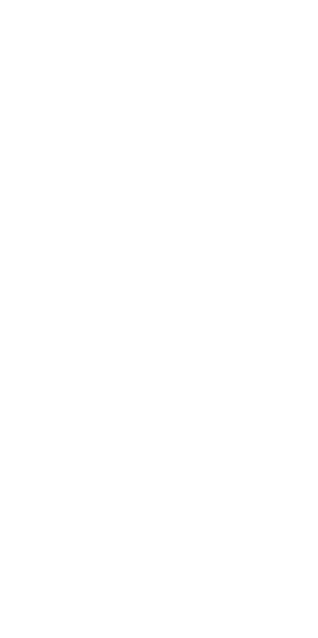 scroll, scrollTop: 0, scrollLeft: 0, axis: both 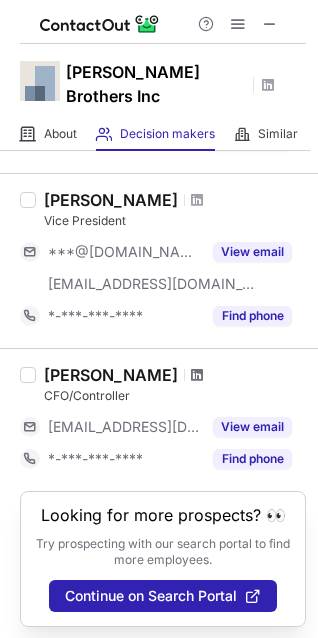 click at bounding box center [197, 375] 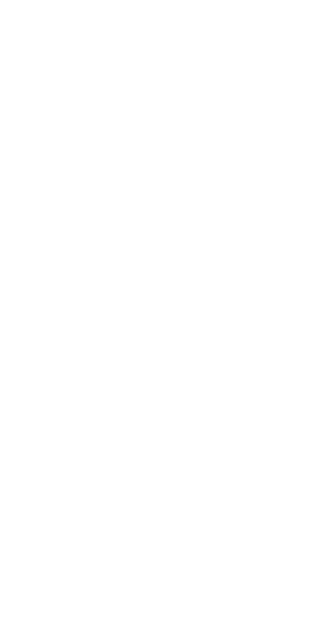 scroll, scrollTop: 0, scrollLeft: 0, axis: both 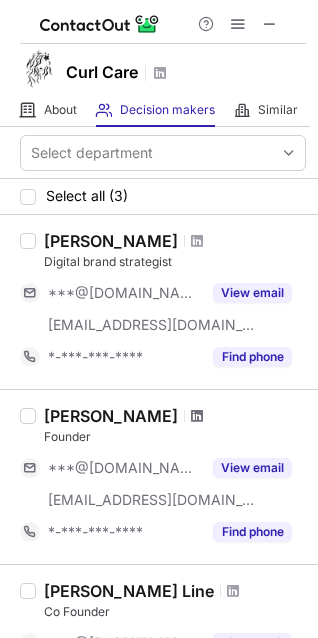 click at bounding box center [197, 416] 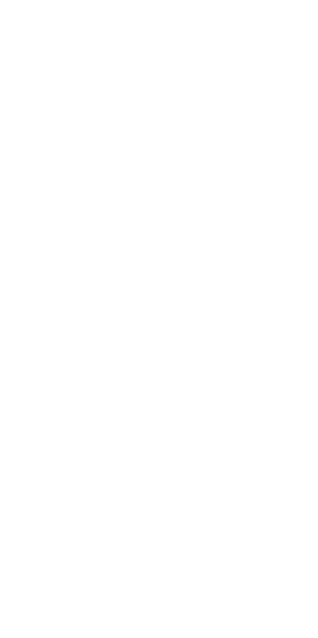 scroll, scrollTop: 0, scrollLeft: 0, axis: both 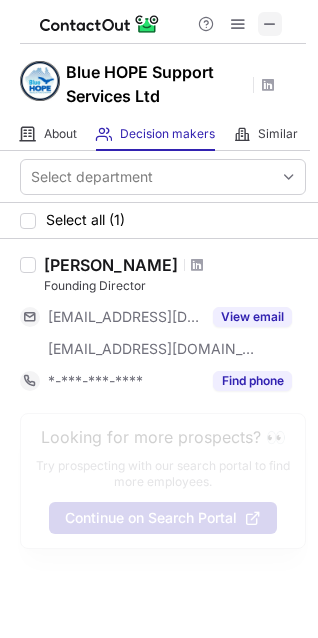 click at bounding box center (270, 24) 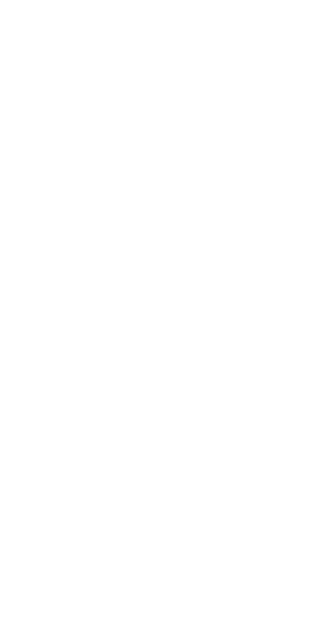 scroll, scrollTop: 0, scrollLeft: 0, axis: both 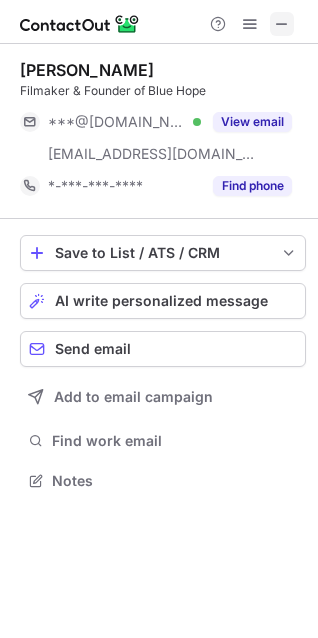 click at bounding box center [282, 24] 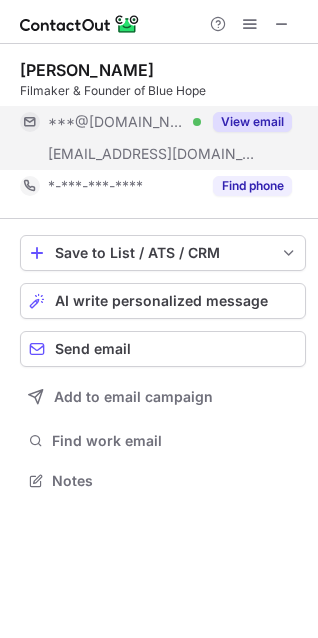 click on "View email" at bounding box center (252, 122) 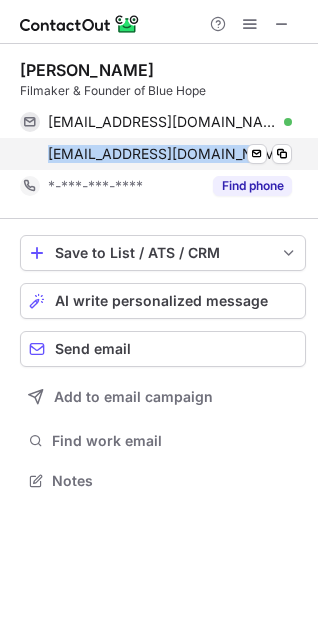 drag, startPoint x: 43, startPoint y: 152, endPoint x: 245, endPoint y: 155, distance: 202.02228 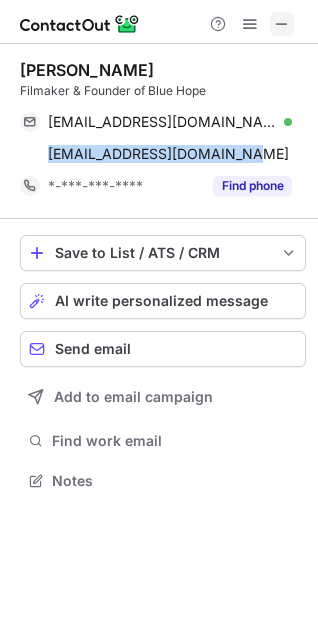 click at bounding box center [282, 24] 